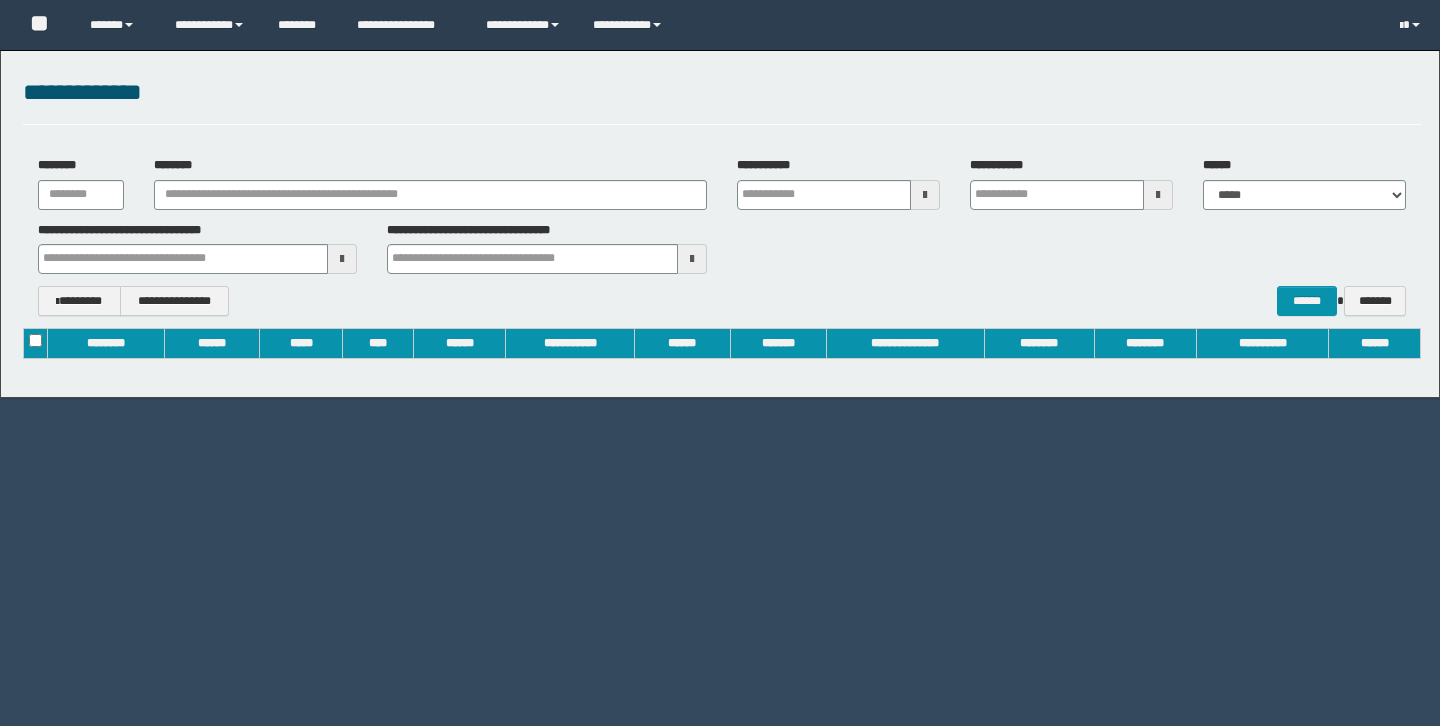scroll, scrollTop: 0, scrollLeft: 0, axis: both 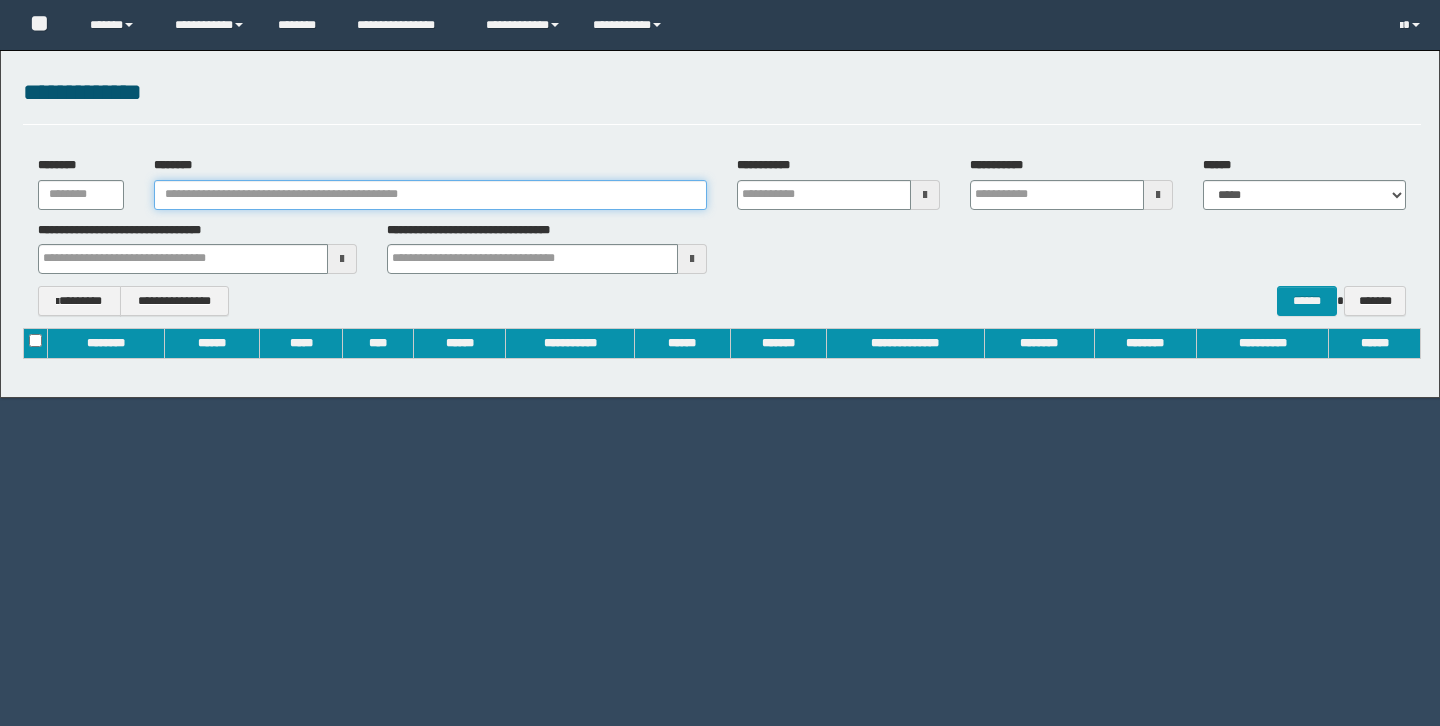 click on "********" at bounding box center (430, 195) 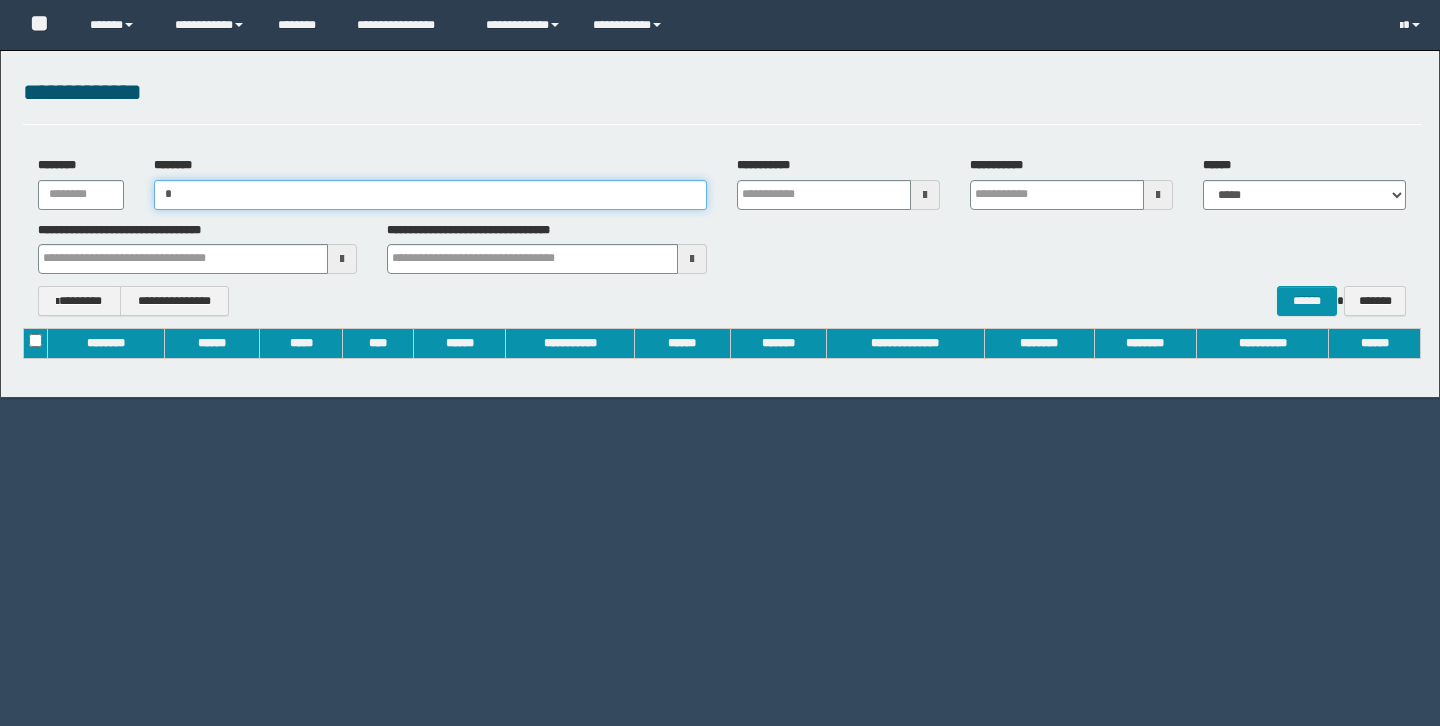 type on "*" 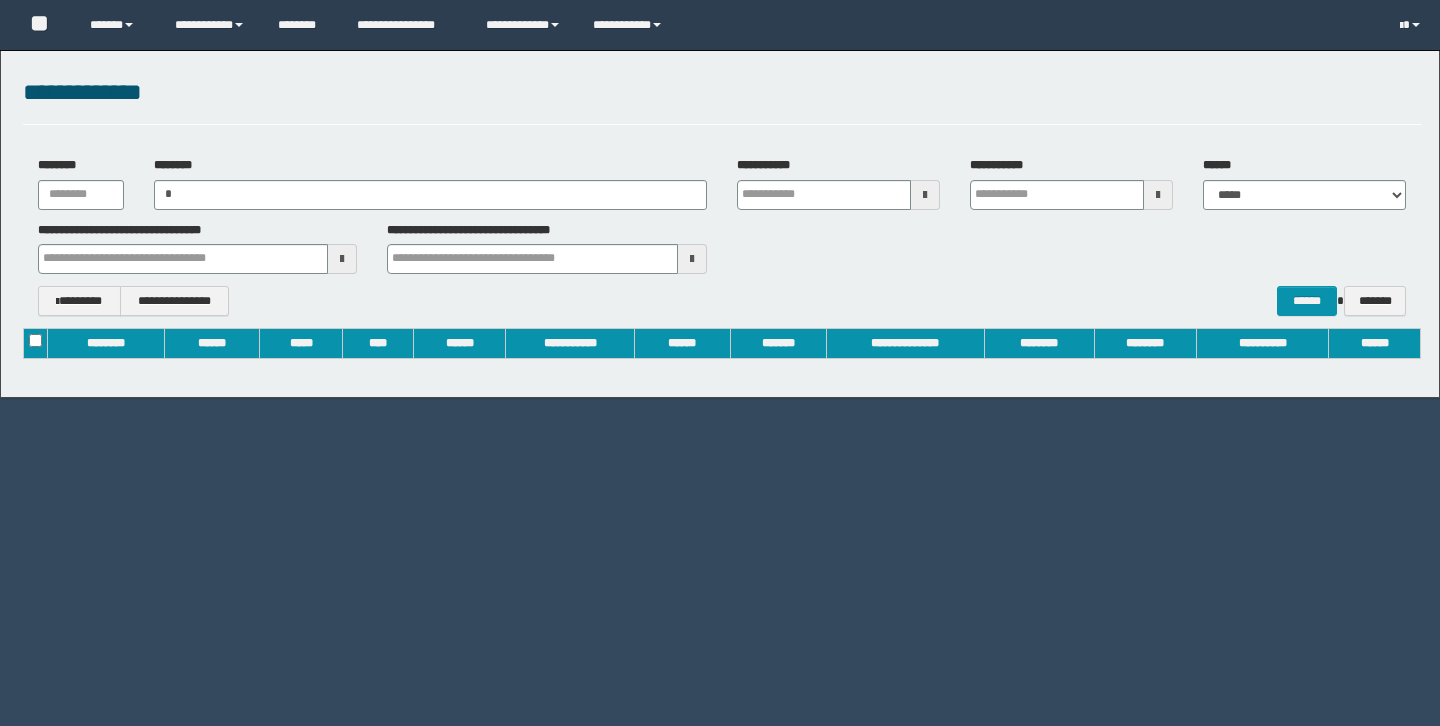 type on "**********" 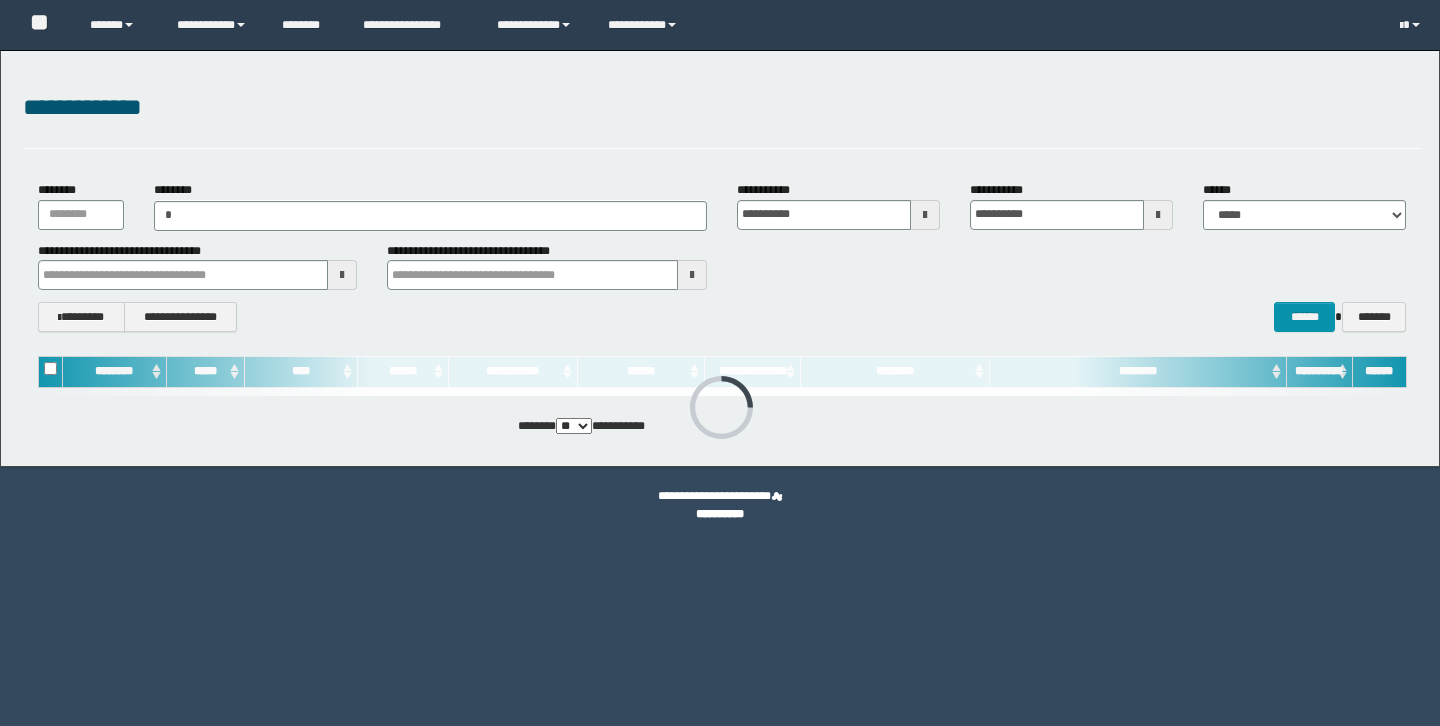 scroll, scrollTop: 0, scrollLeft: 0, axis: both 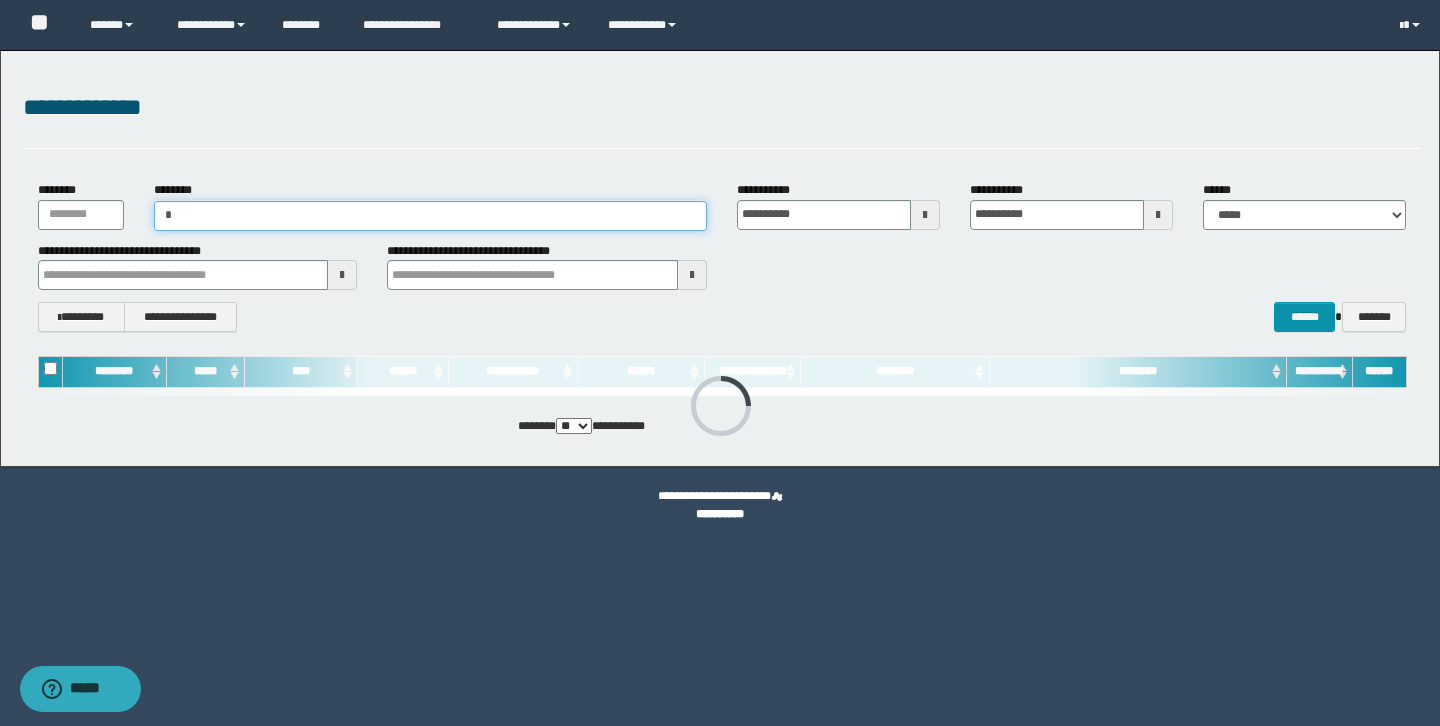 click on "*" at bounding box center [430, 216] 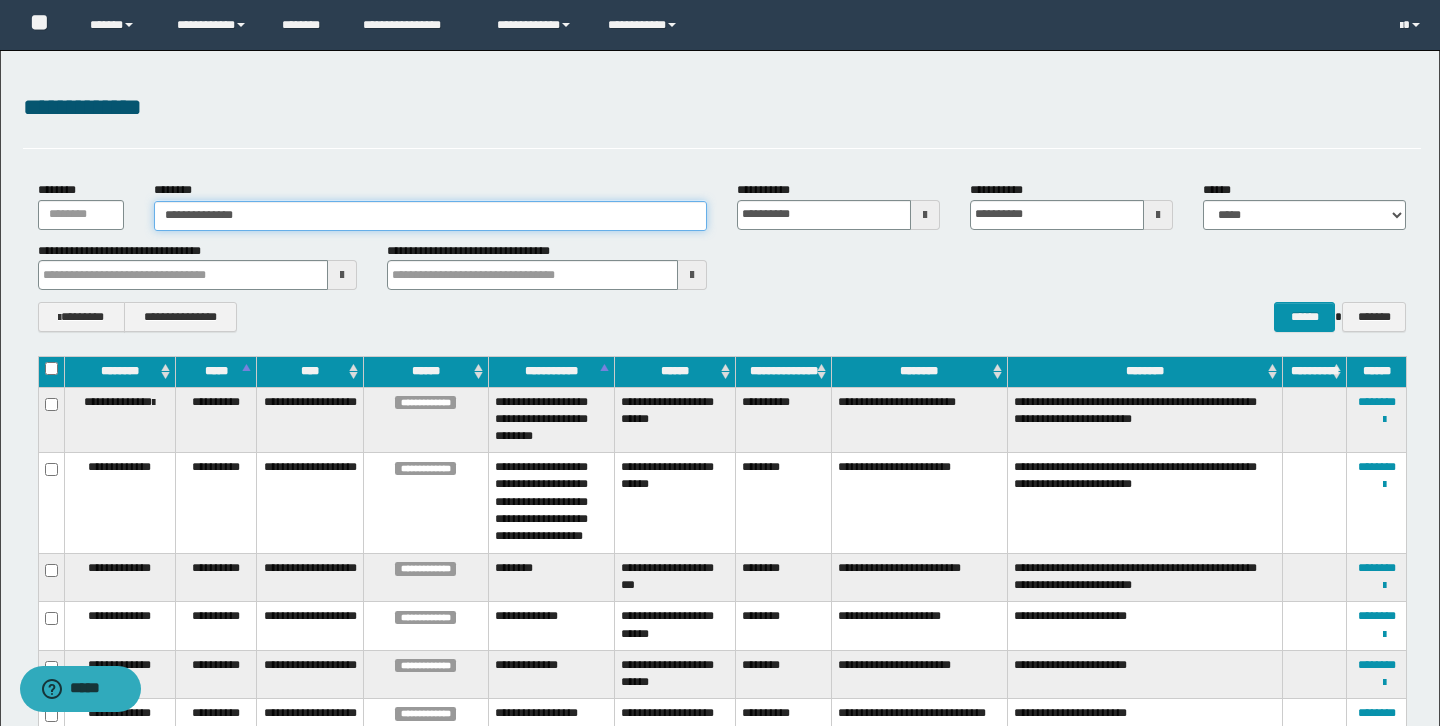 type on "**********" 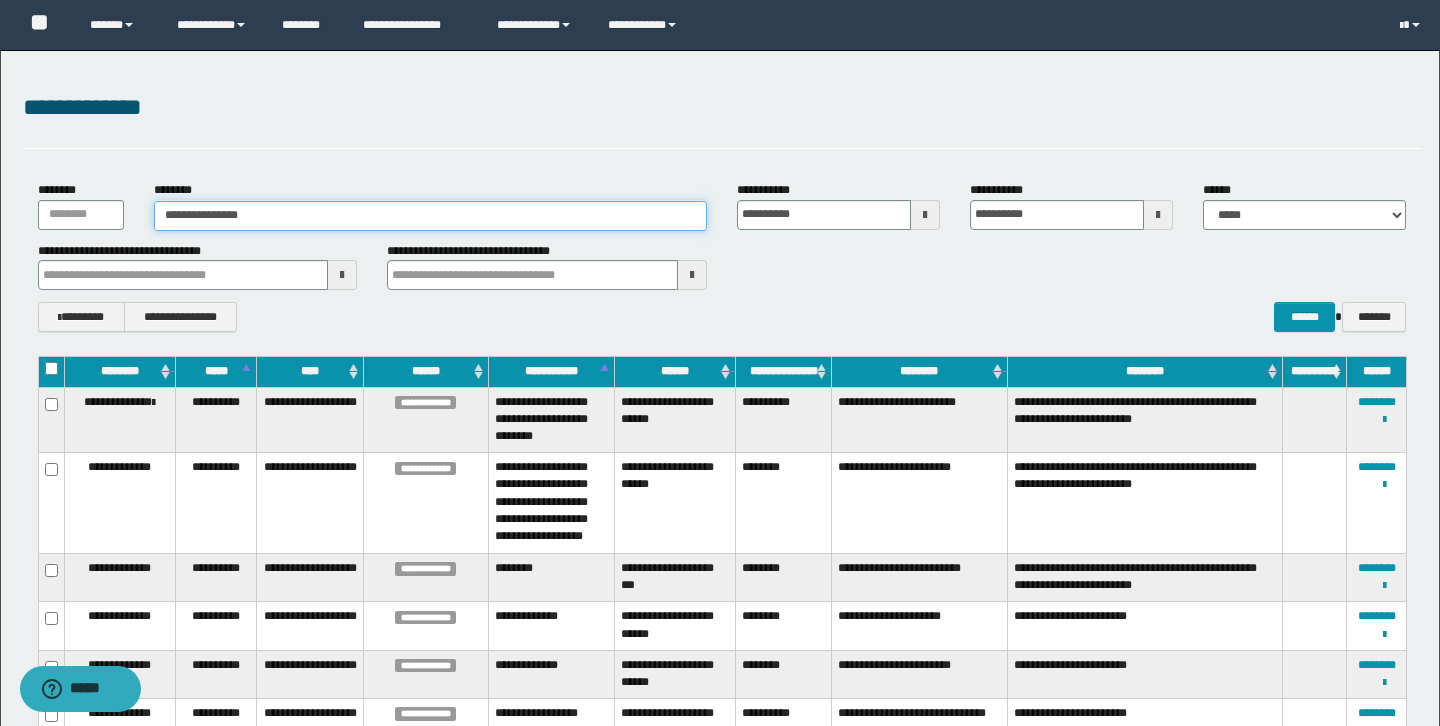 type on "**********" 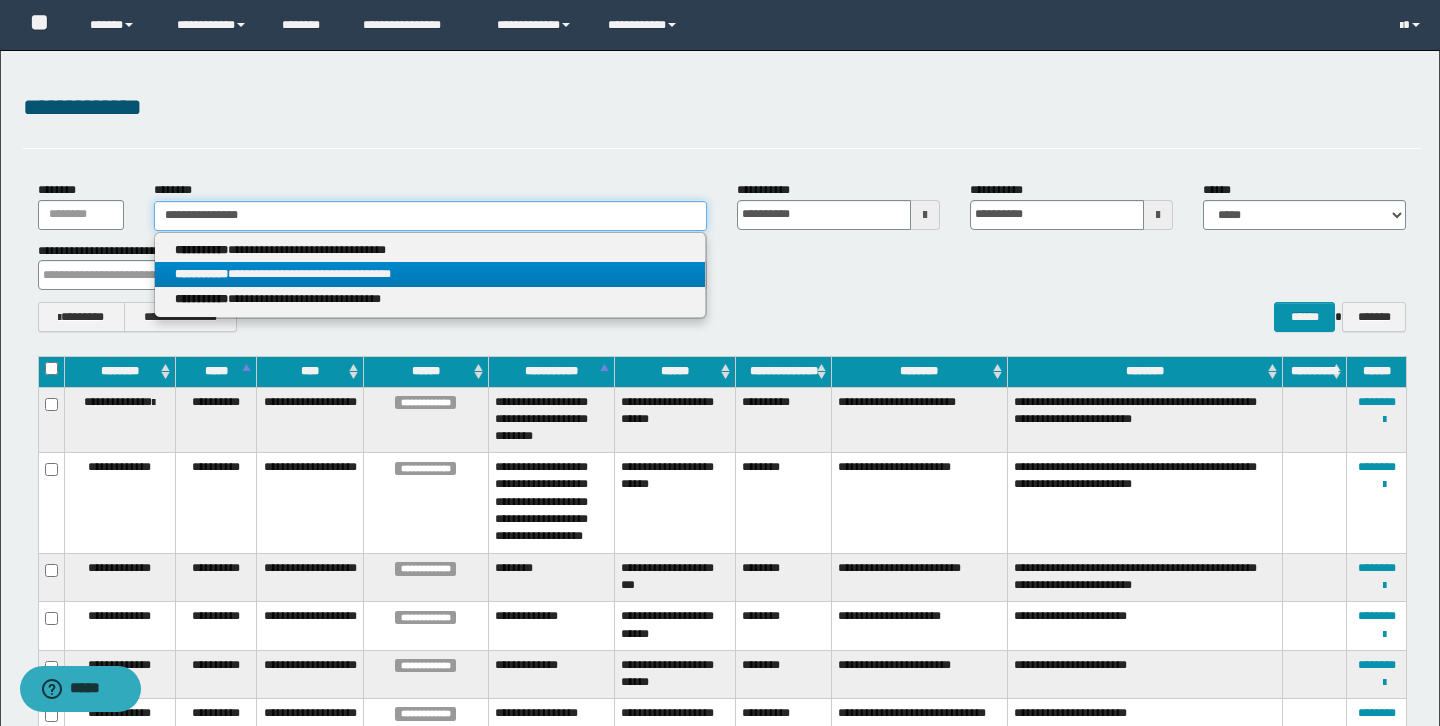 type on "**********" 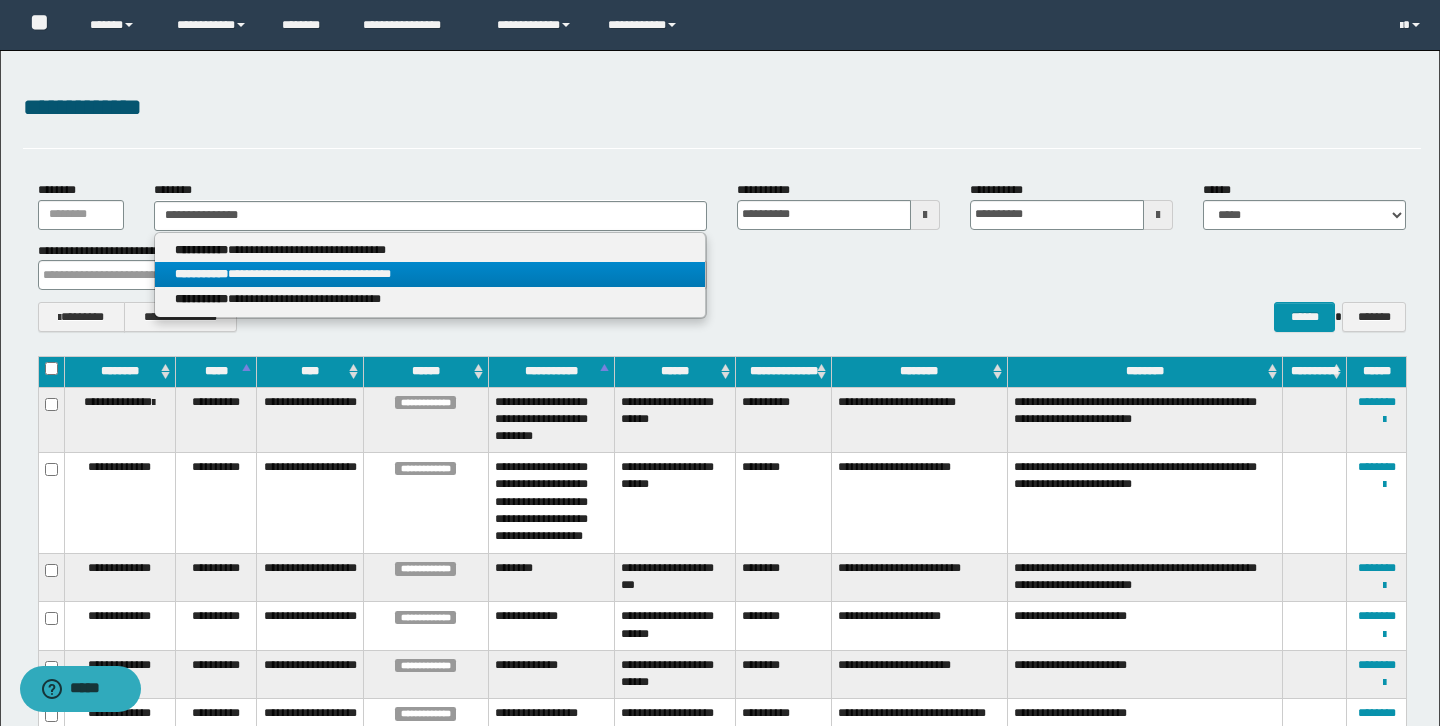 click on "**********" at bounding box center [430, 274] 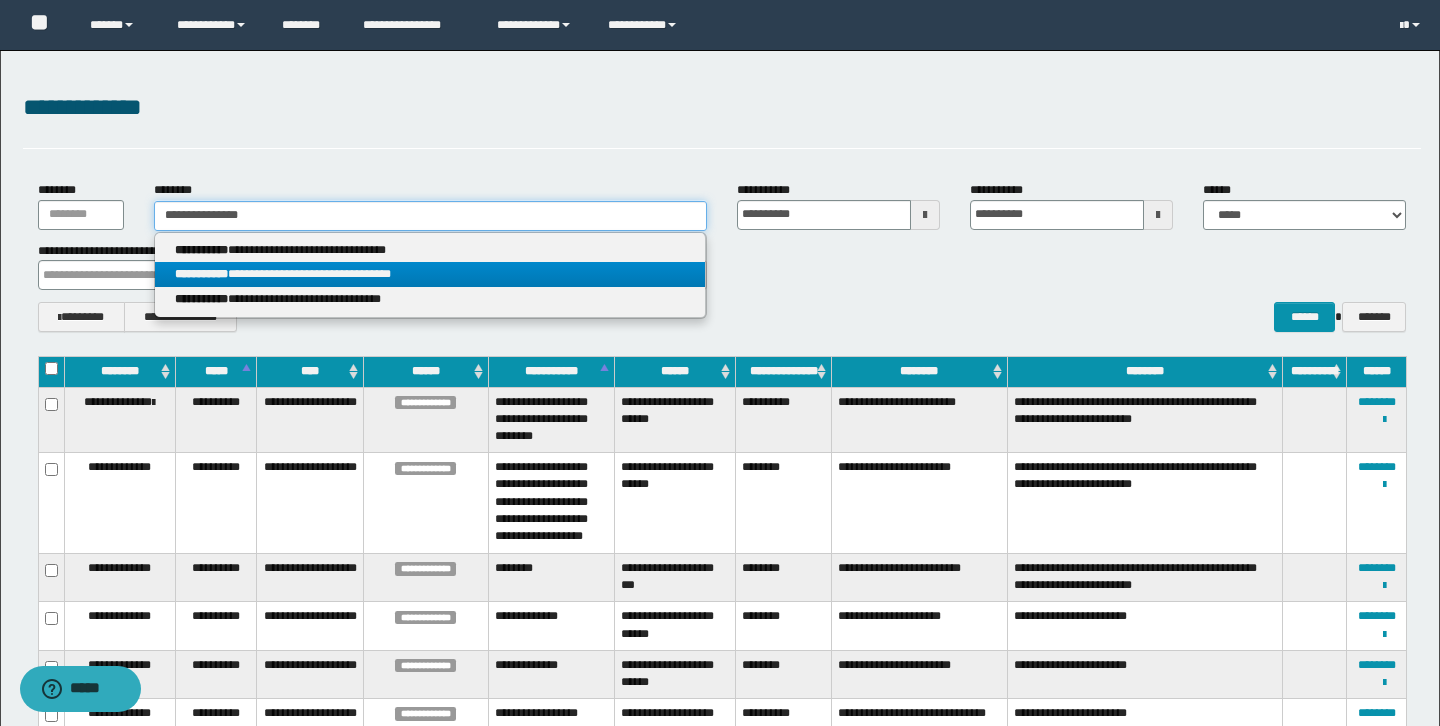 type 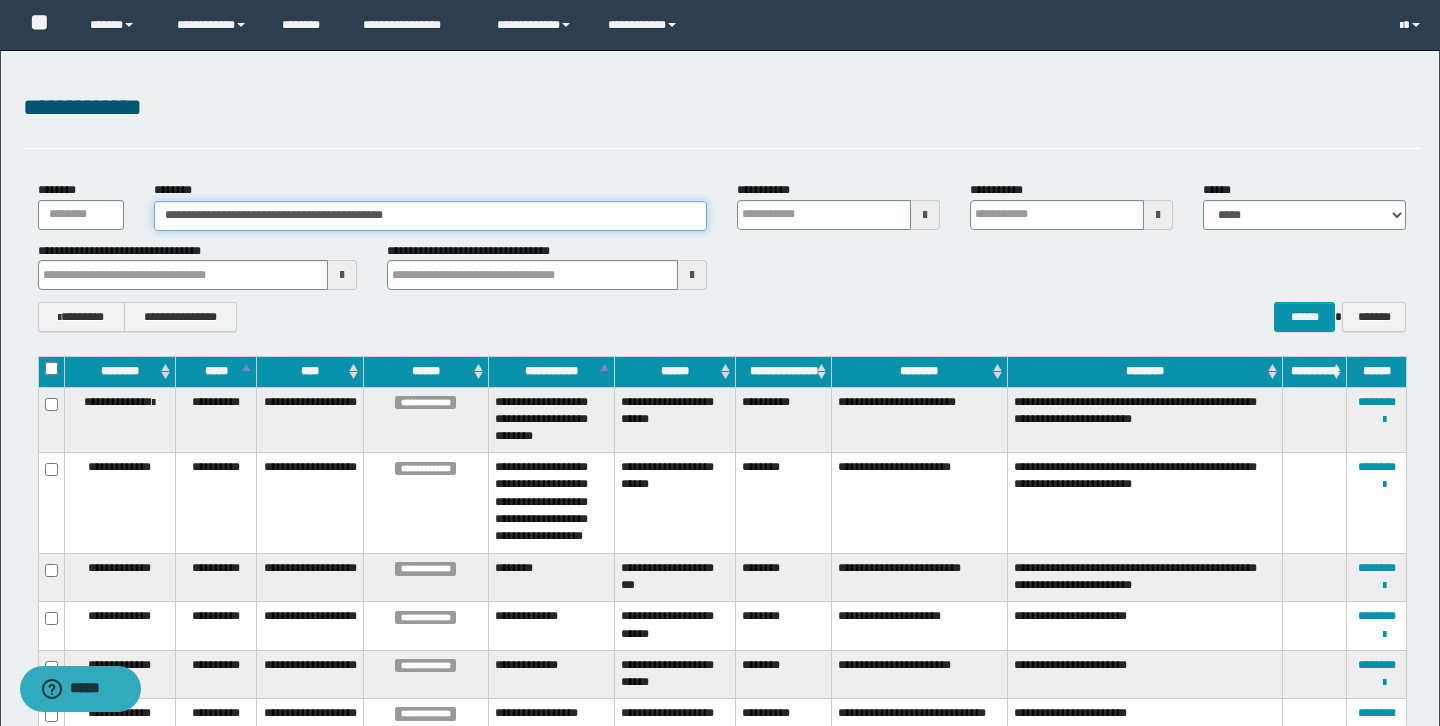 type 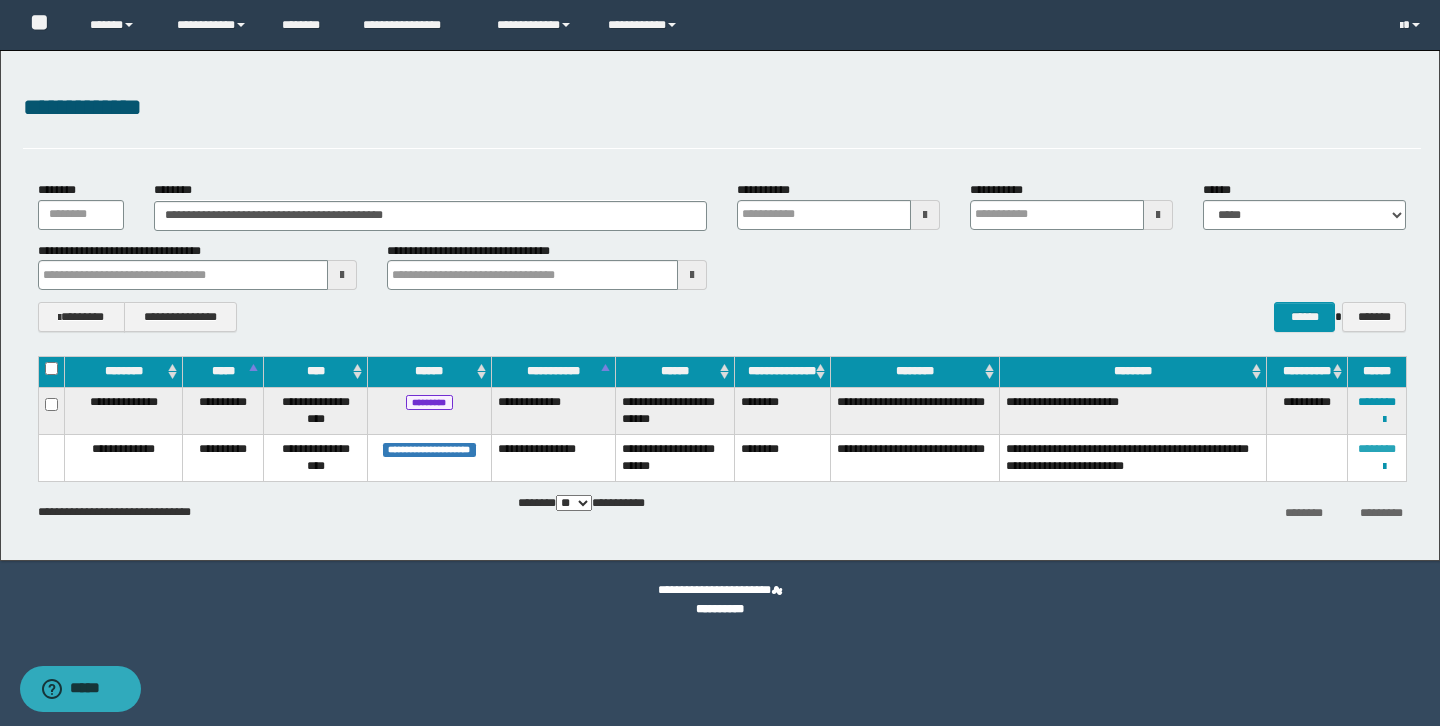 click on "********" at bounding box center [1377, 449] 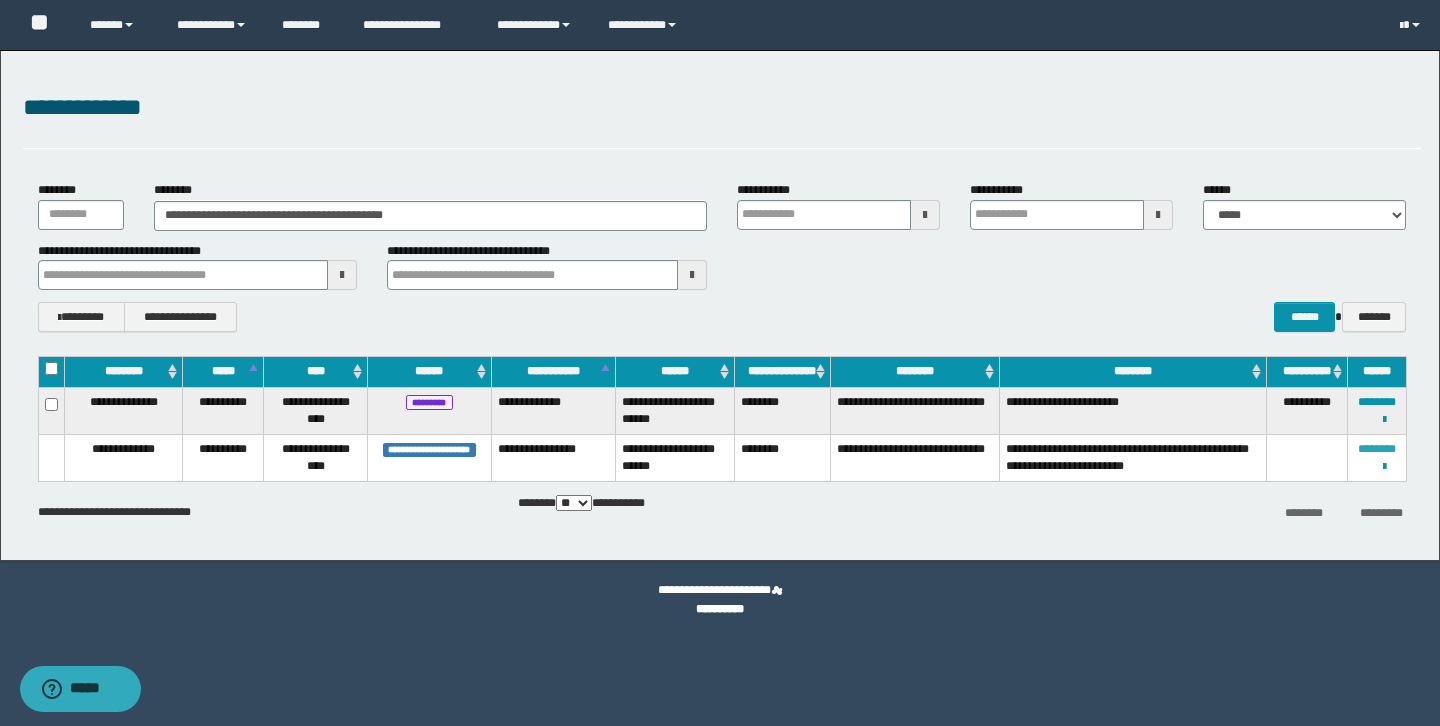 type 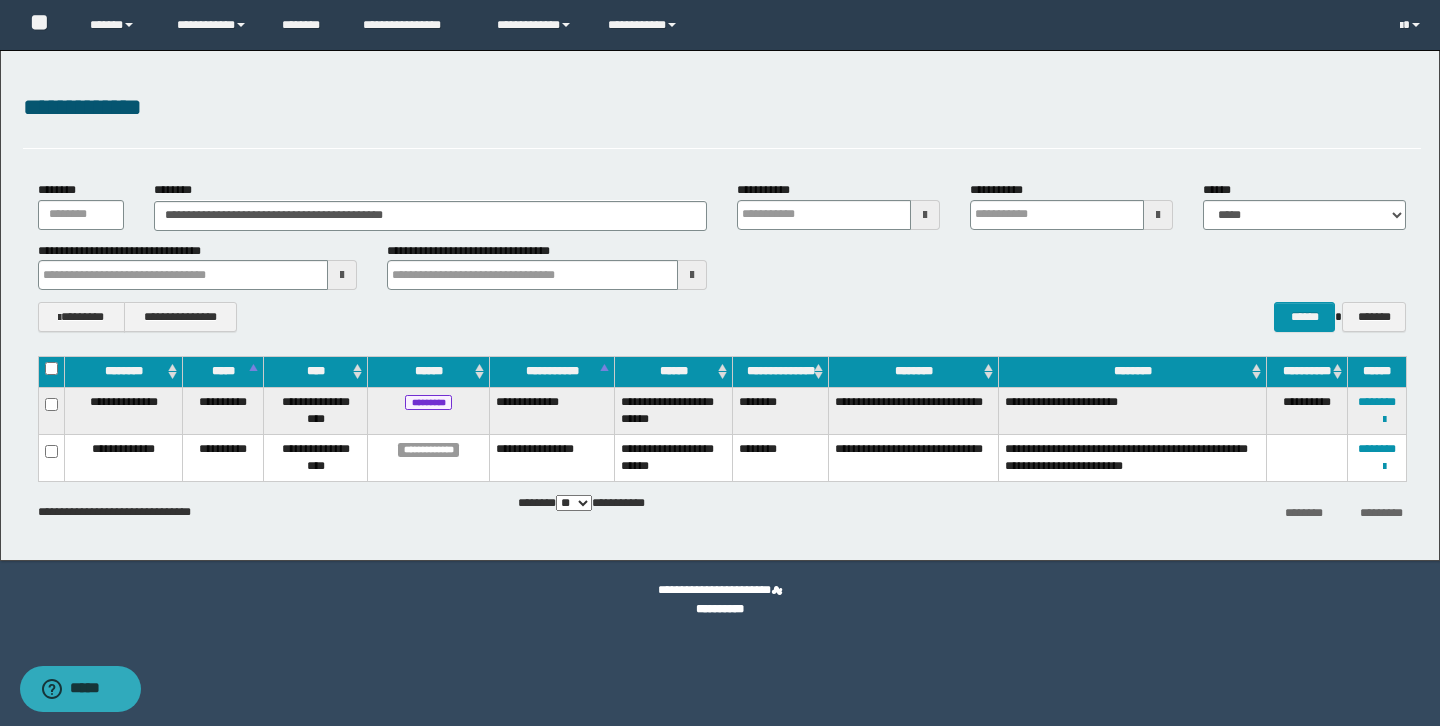 type 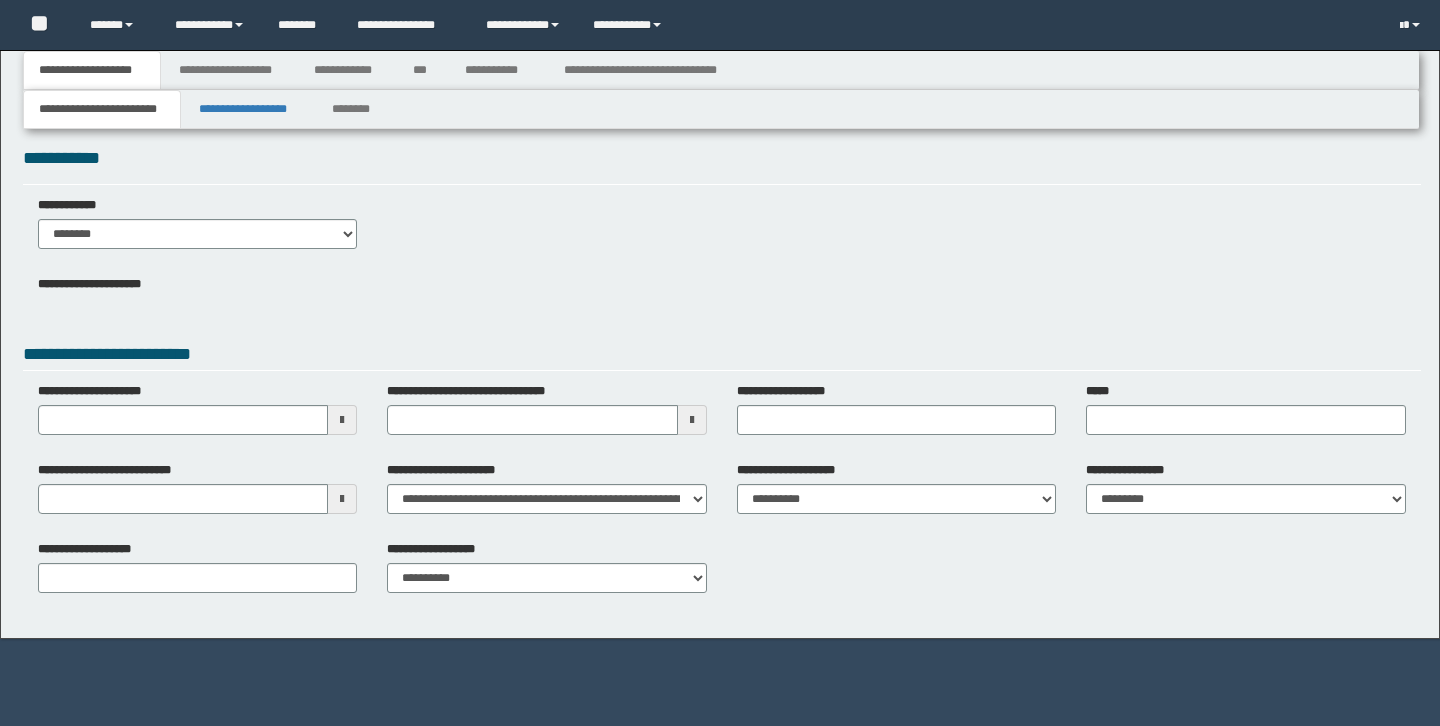 scroll, scrollTop: 0, scrollLeft: 0, axis: both 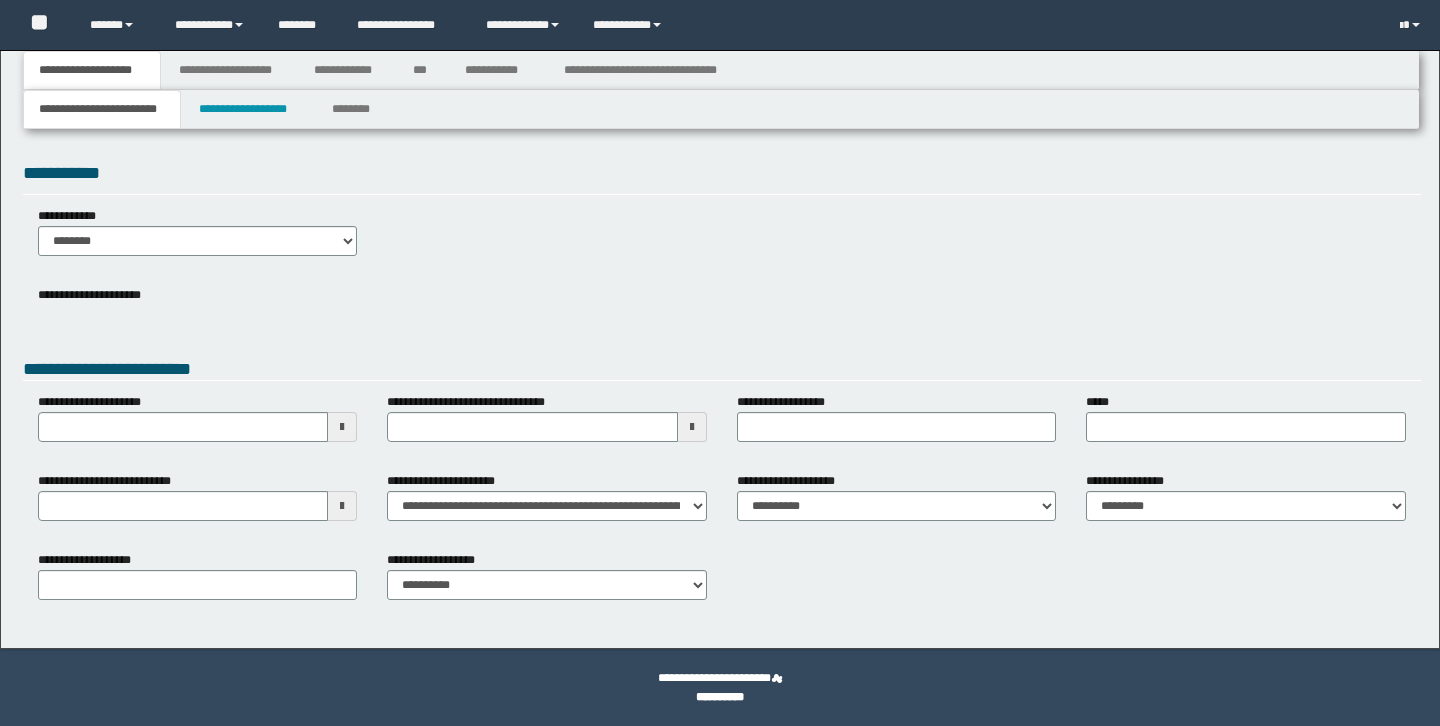 type 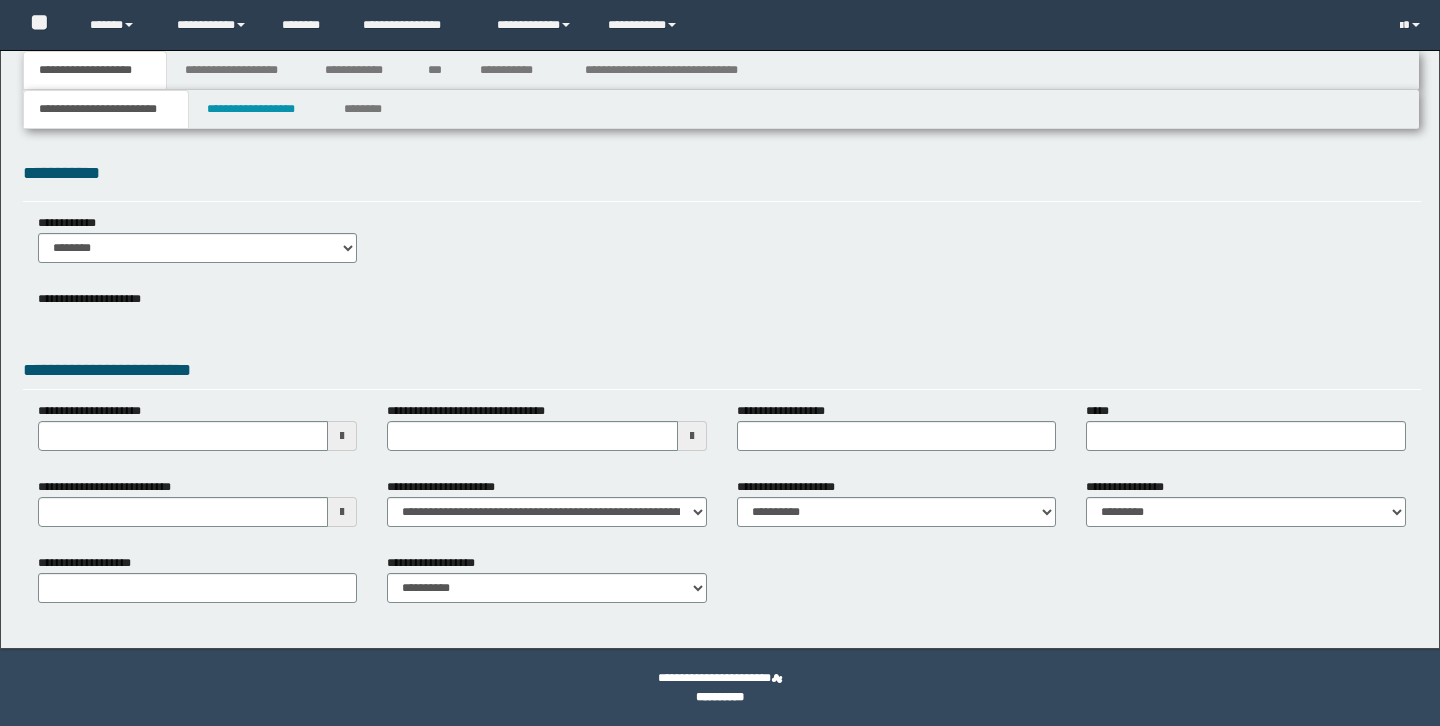 scroll, scrollTop: 0, scrollLeft: 0, axis: both 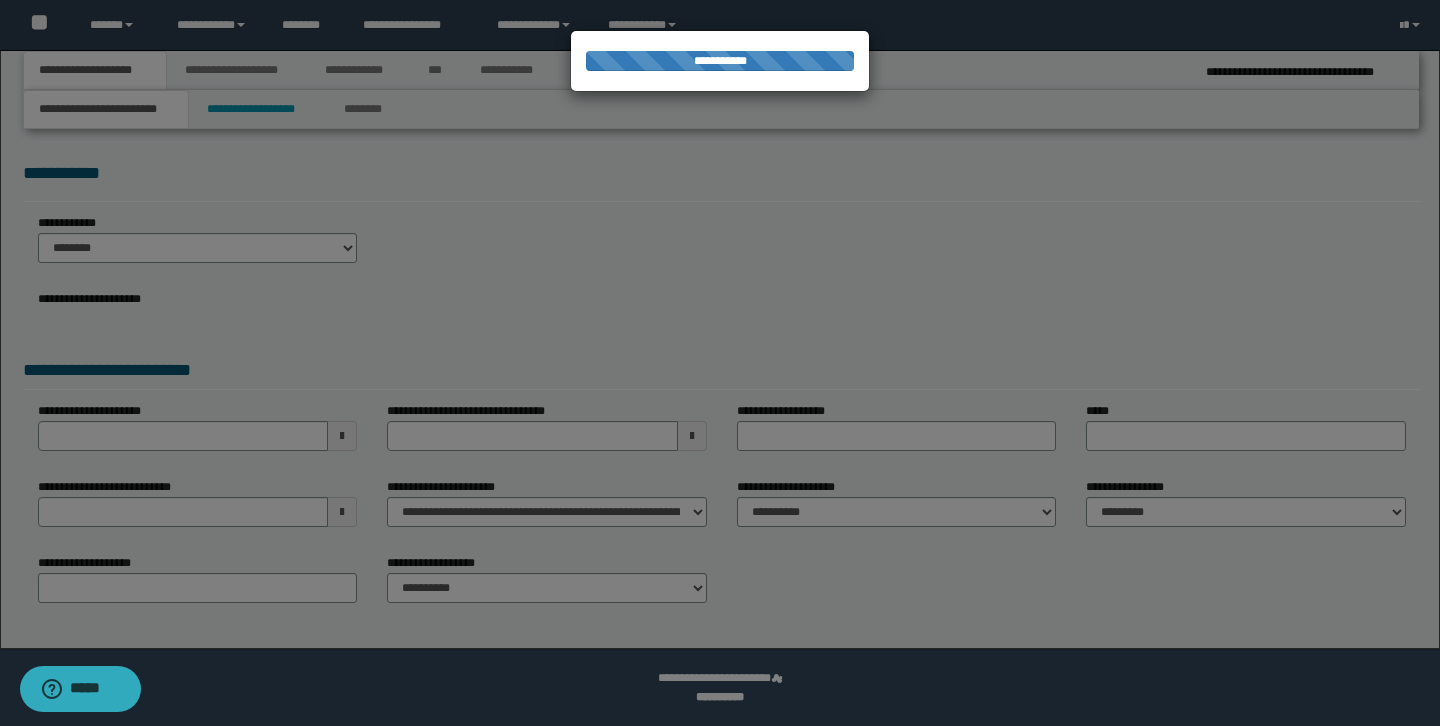type on "**********" 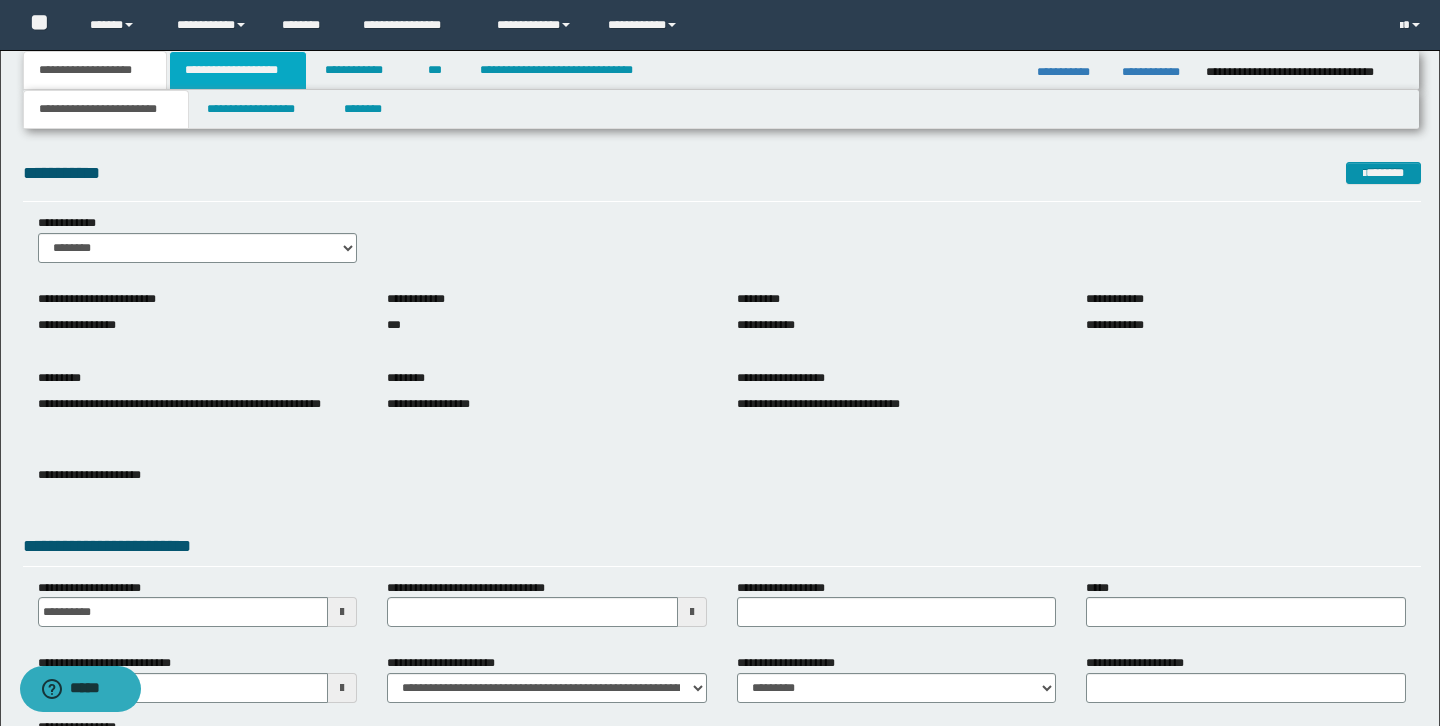 click on "**********" at bounding box center (238, 70) 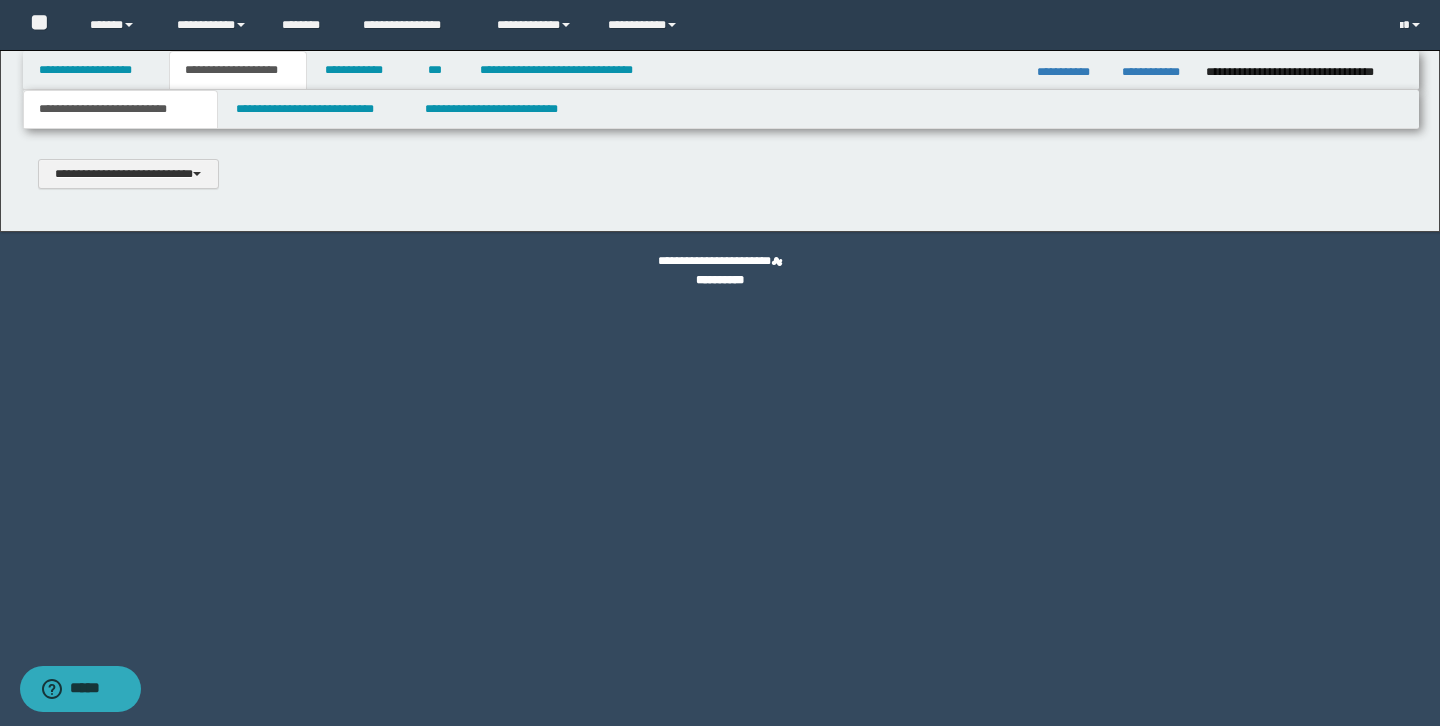 scroll, scrollTop: 0, scrollLeft: 0, axis: both 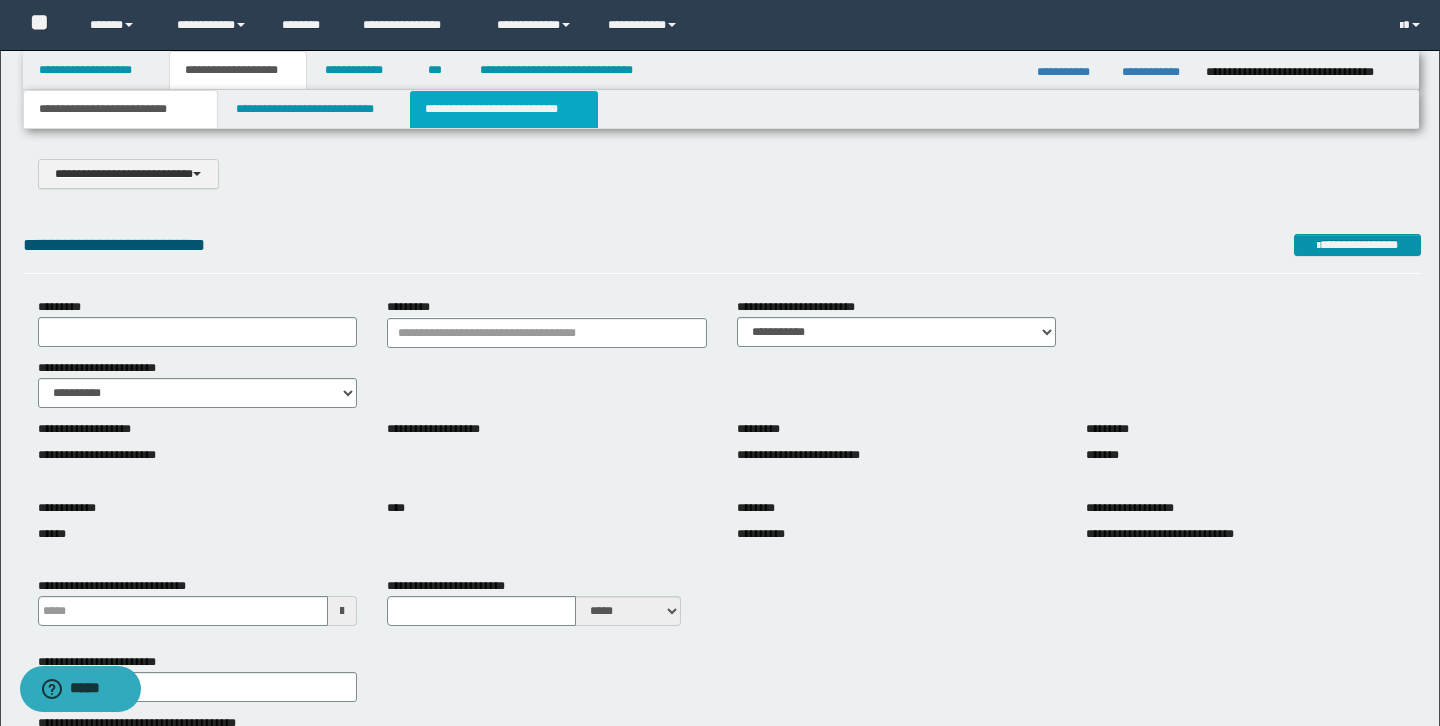 click on "**********" at bounding box center [504, 109] 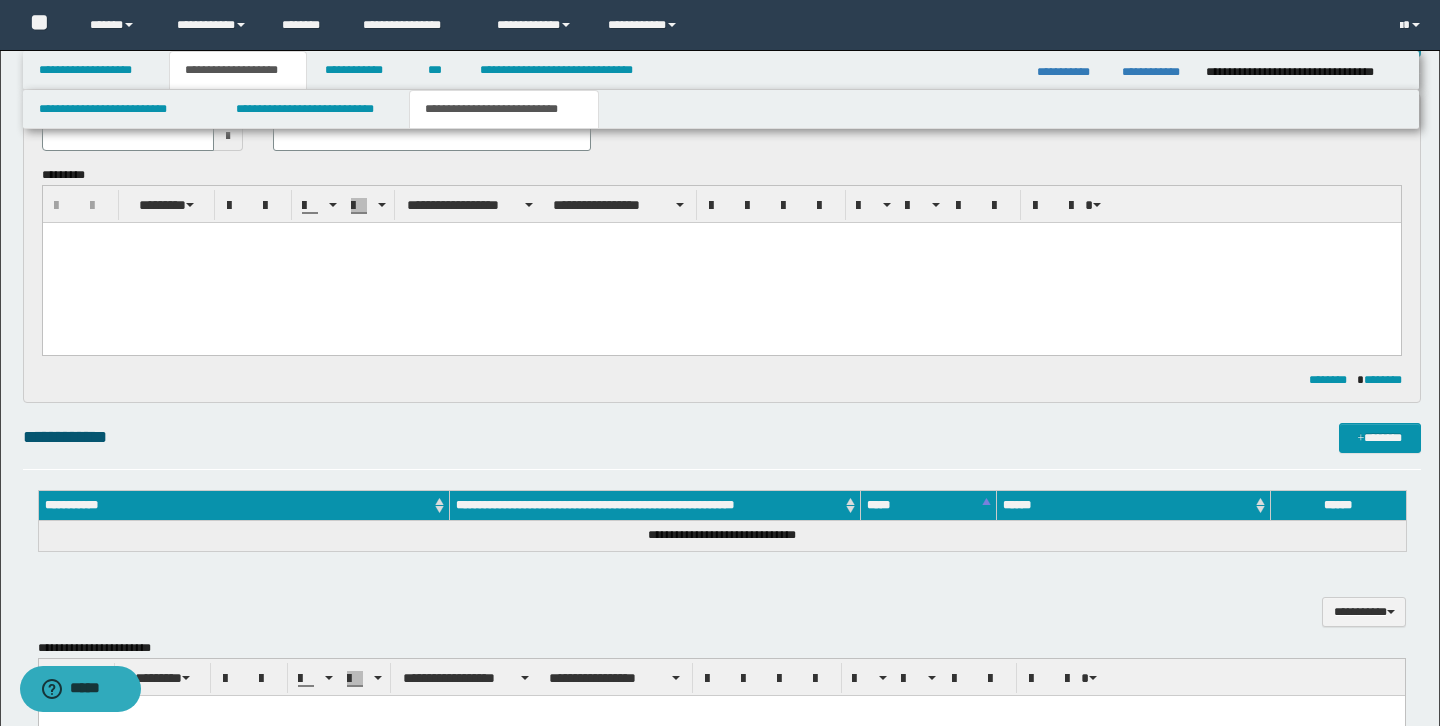 scroll, scrollTop: 0, scrollLeft: 0, axis: both 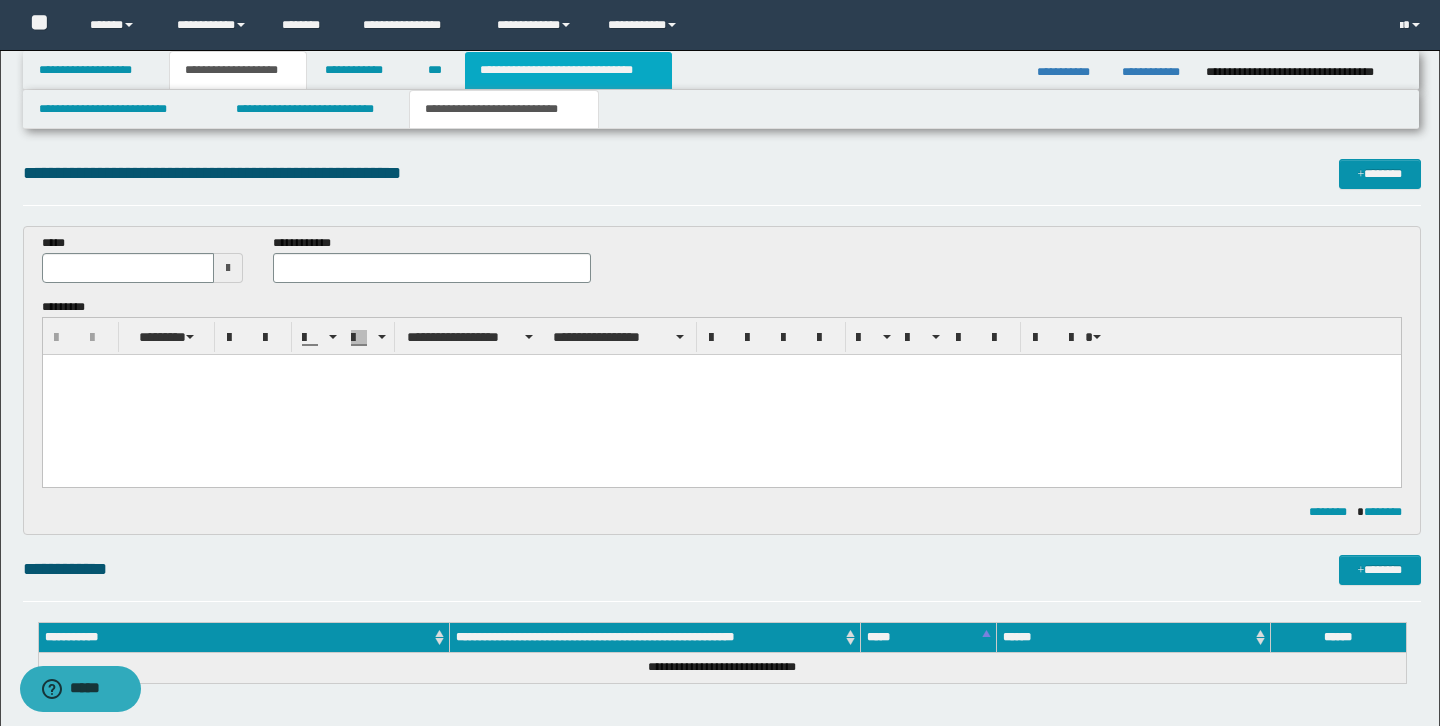 click on "**********" at bounding box center (568, 70) 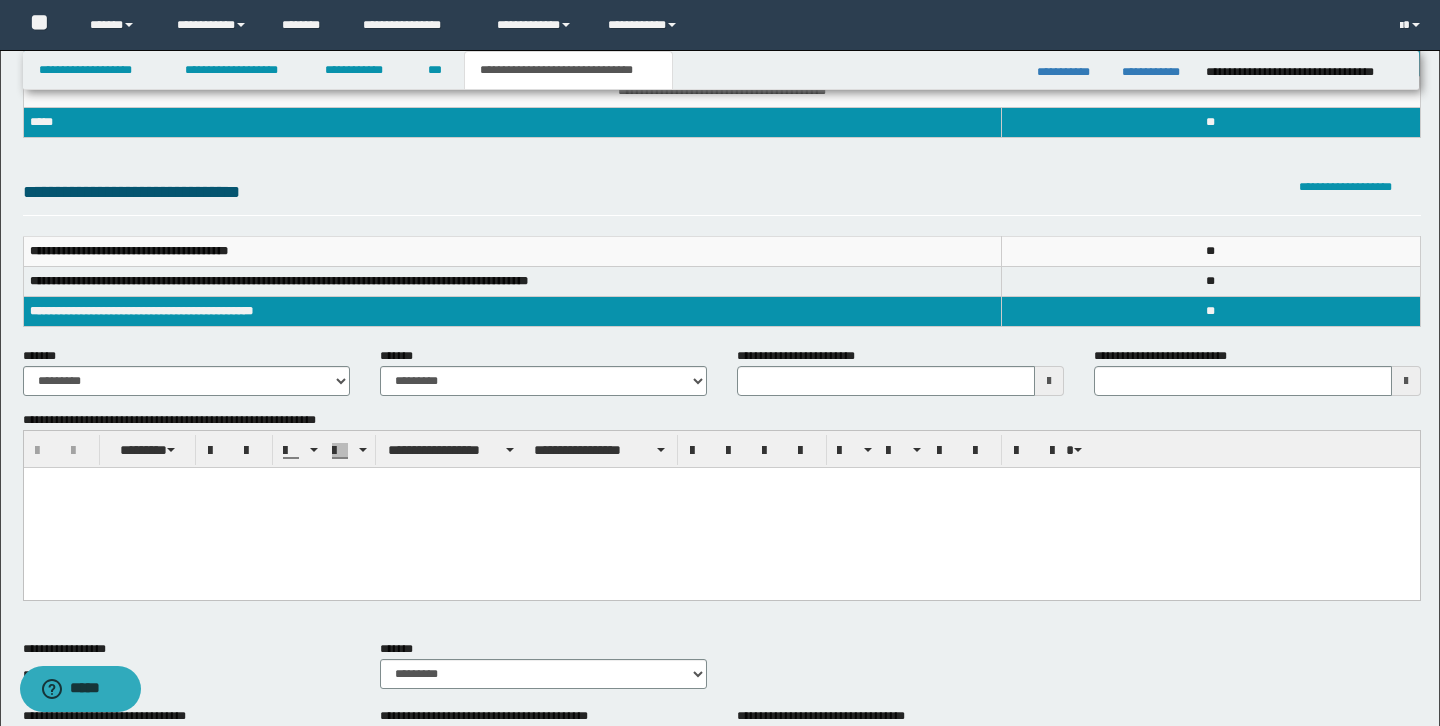 scroll, scrollTop: 0, scrollLeft: 0, axis: both 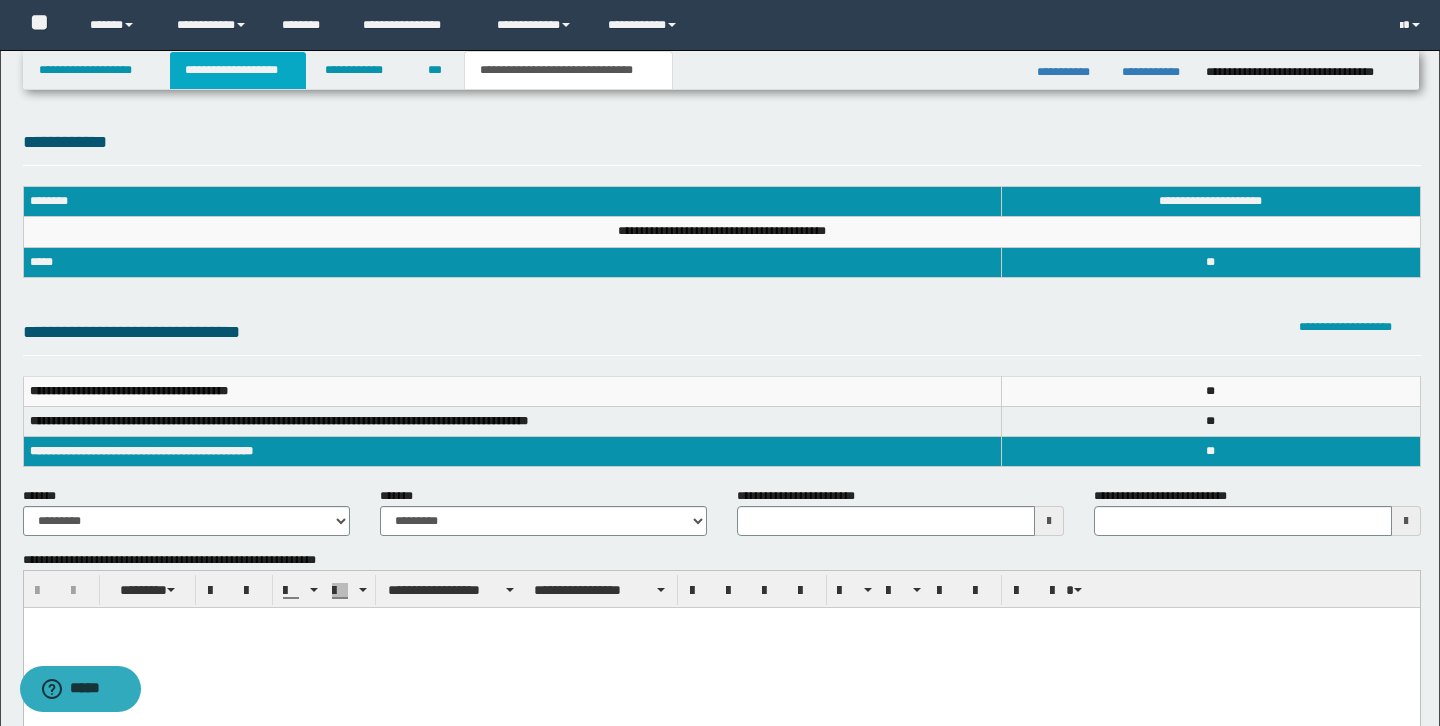 click on "**********" at bounding box center (238, 70) 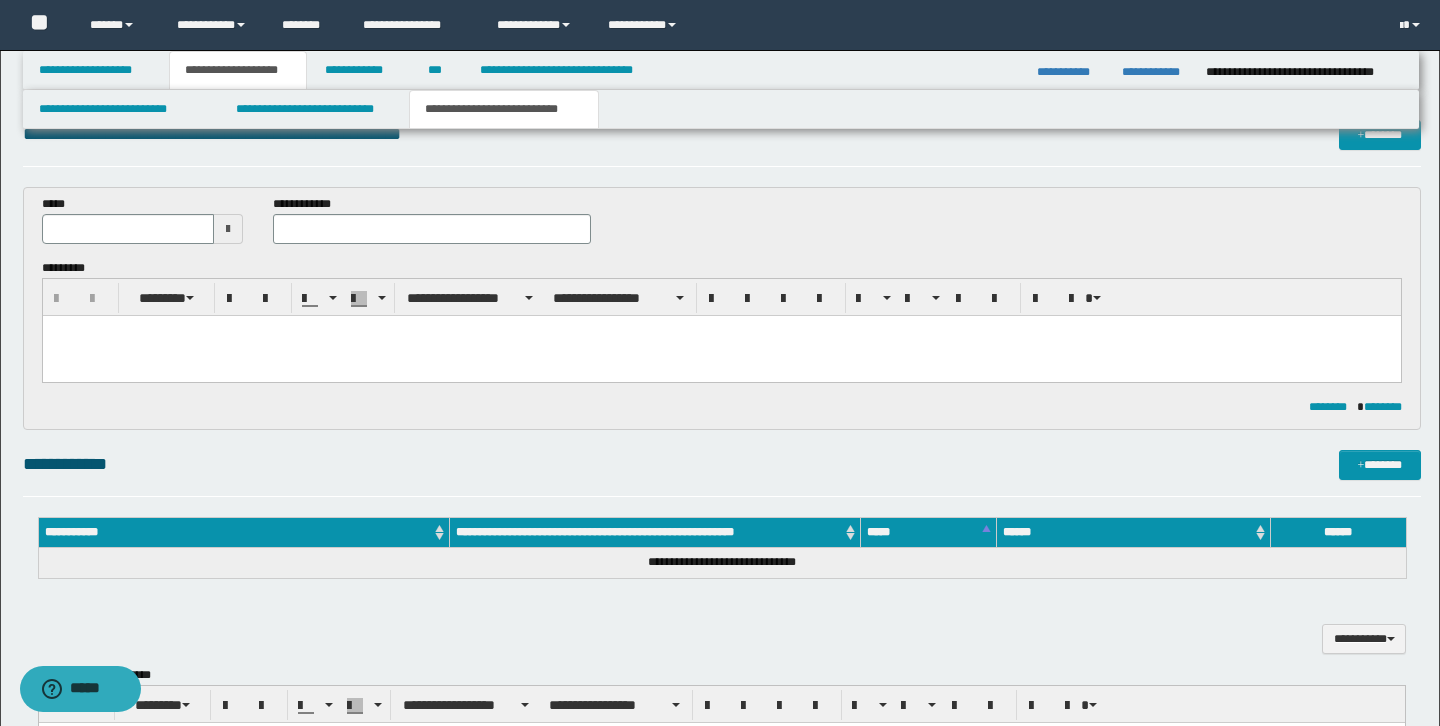 scroll, scrollTop: 0, scrollLeft: 0, axis: both 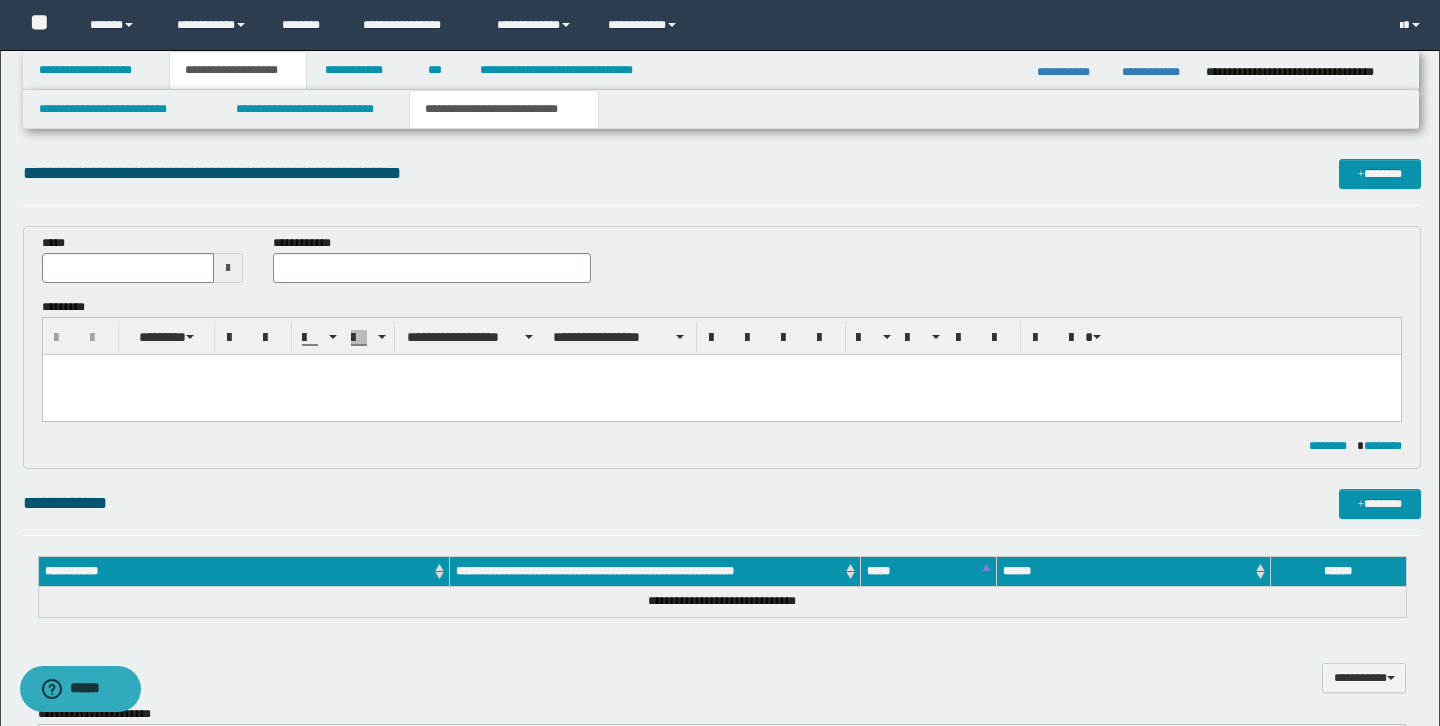 click at bounding box center (721, 395) 